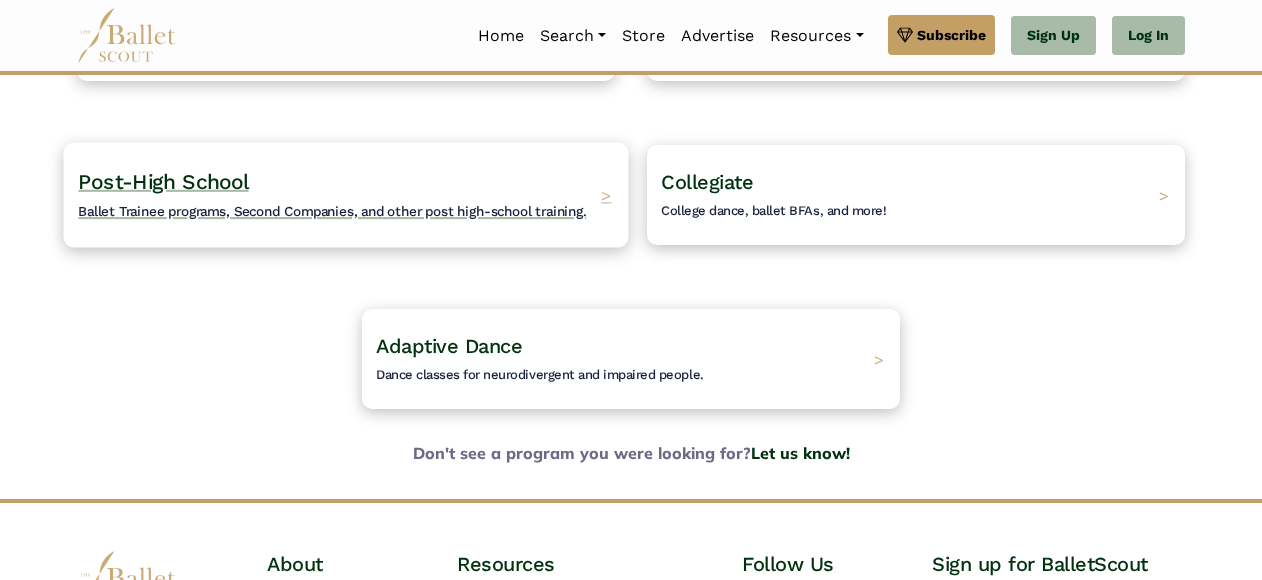 scroll, scrollTop: 196, scrollLeft: 0, axis: vertical 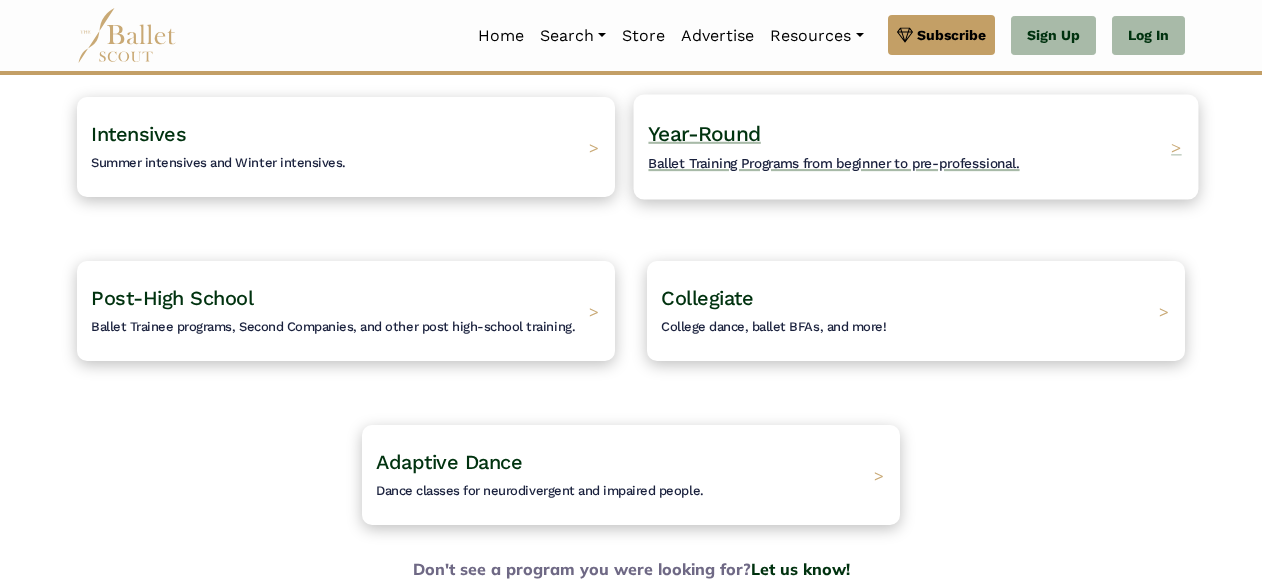 click on "Year-Round" at bounding box center [704, 133] 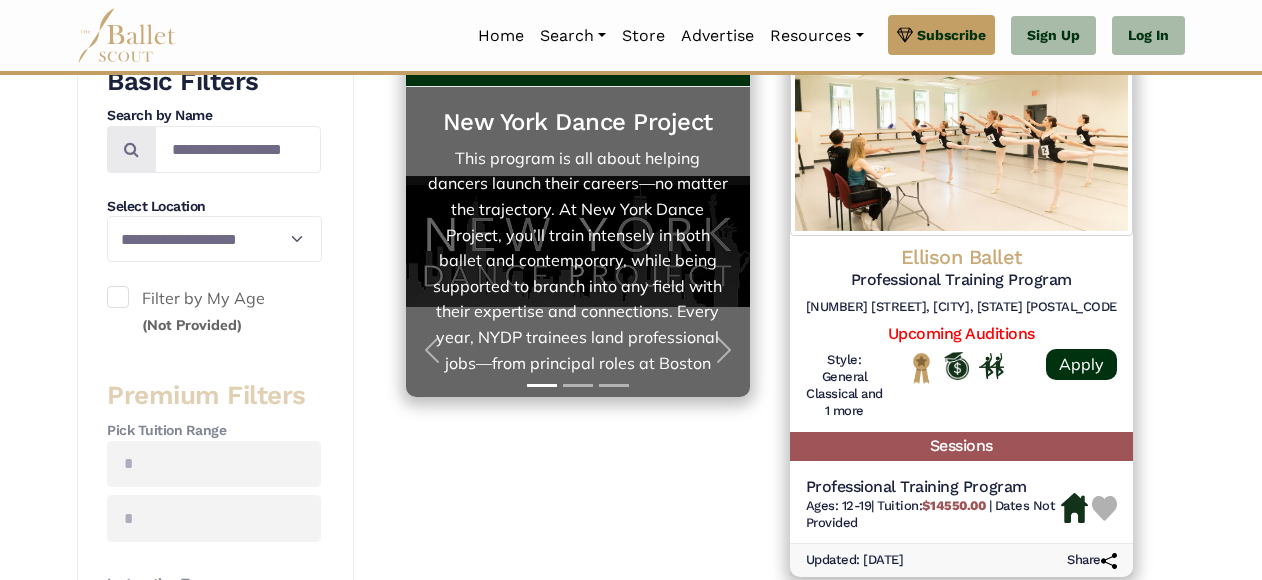 scroll, scrollTop: 420, scrollLeft: 0, axis: vertical 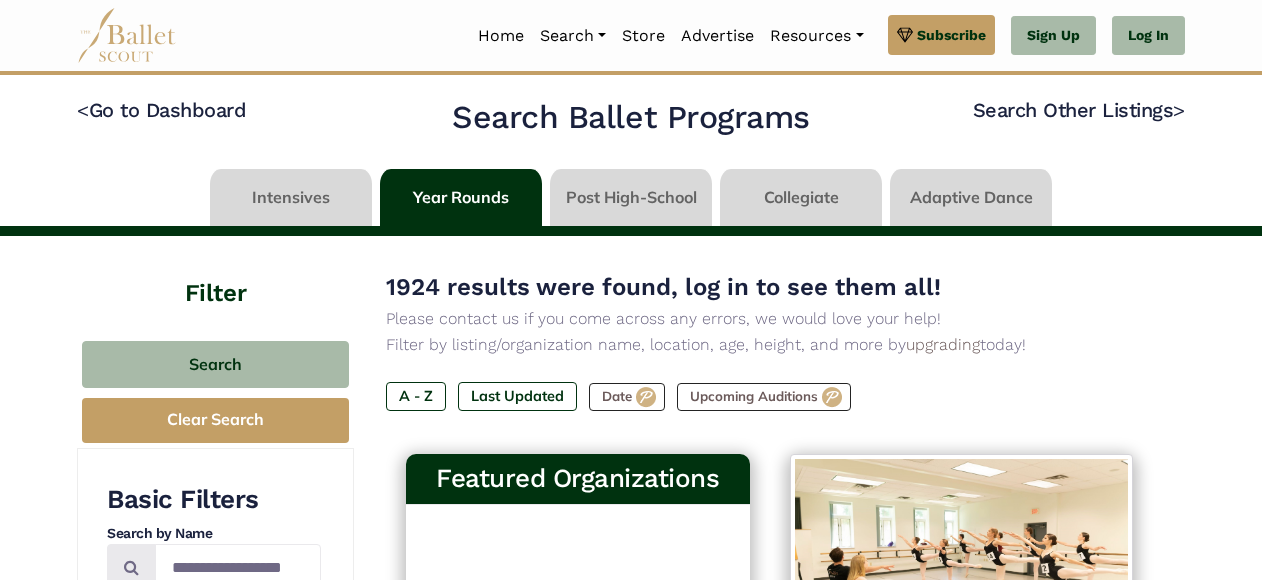 click at bounding box center [631, 197] 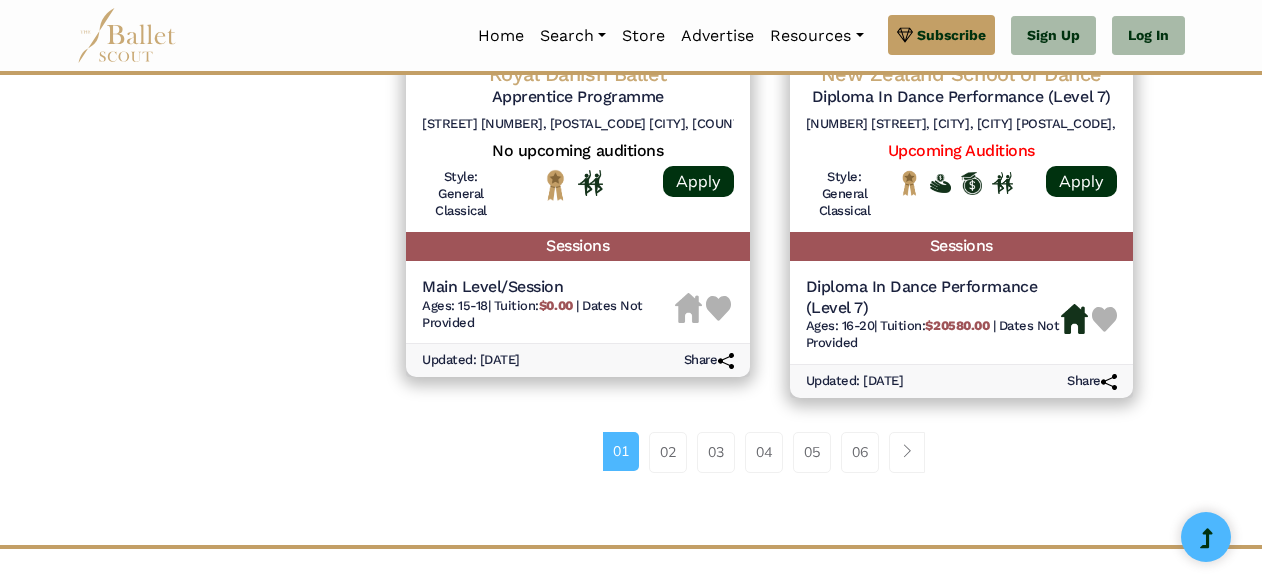 scroll, scrollTop: 2802, scrollLeft: 0, axis: vertical 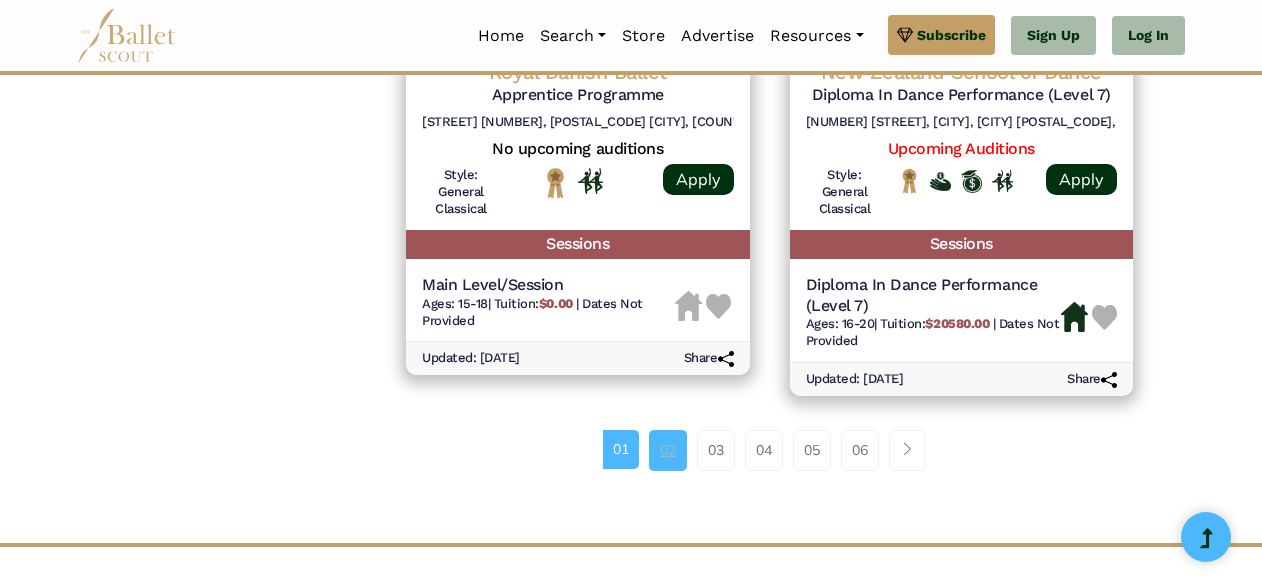 click on "02" at bounding box center (668, 450) 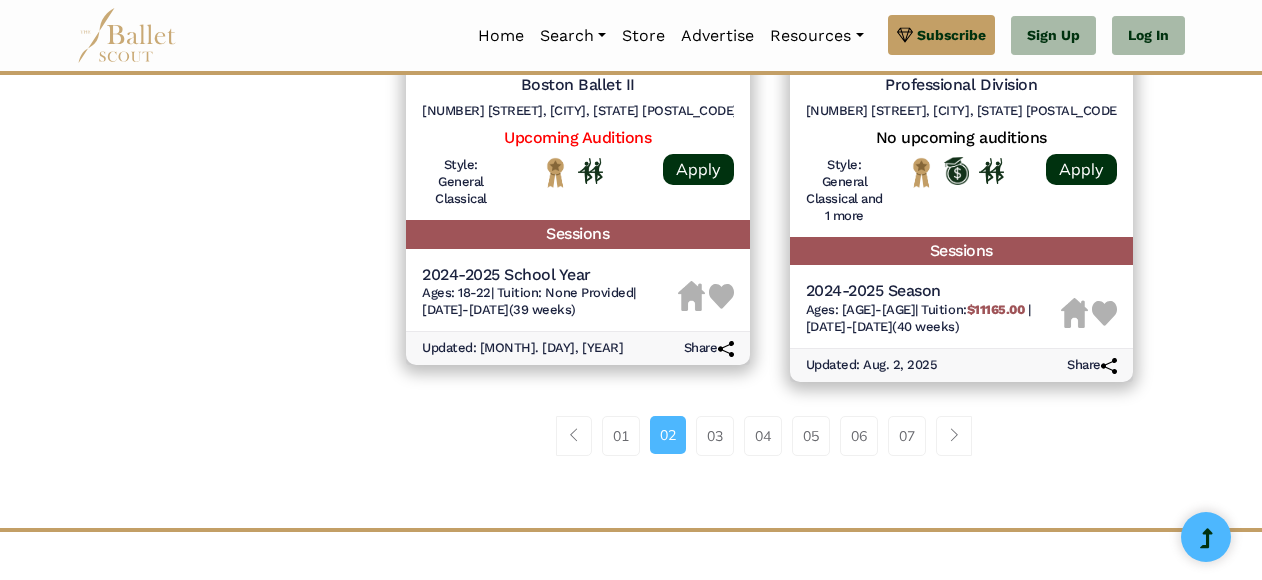 scroll, scrollTop: 2872, scrollLeft: 0, axis: vertical 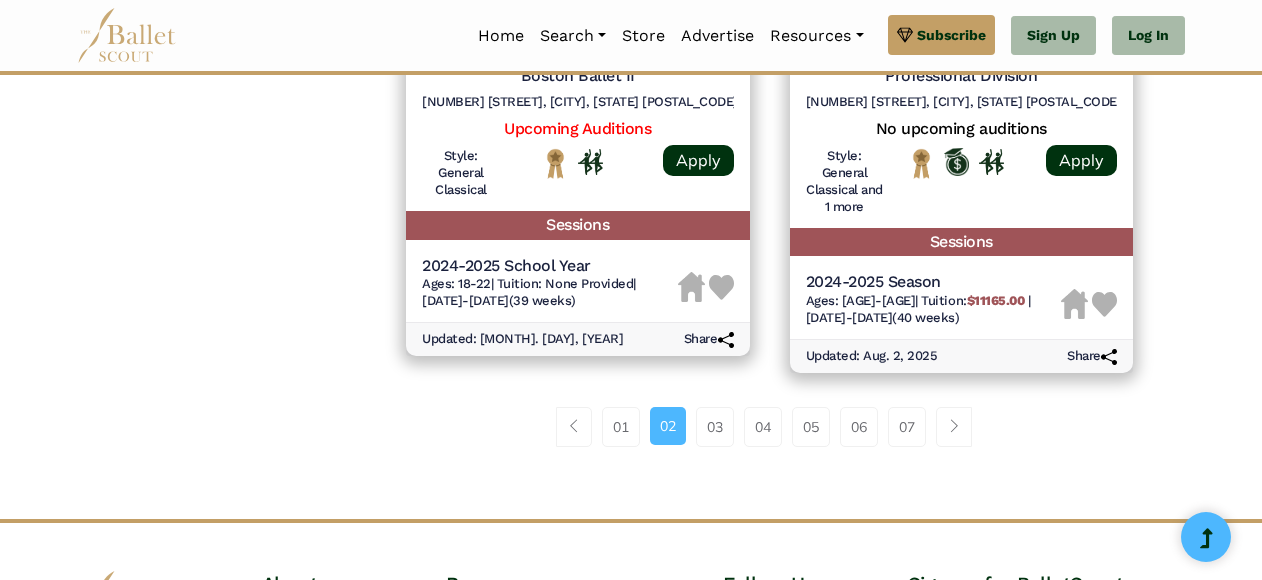 click on "01
02
03
04
05
06
07" at bounding box center [769, 435] 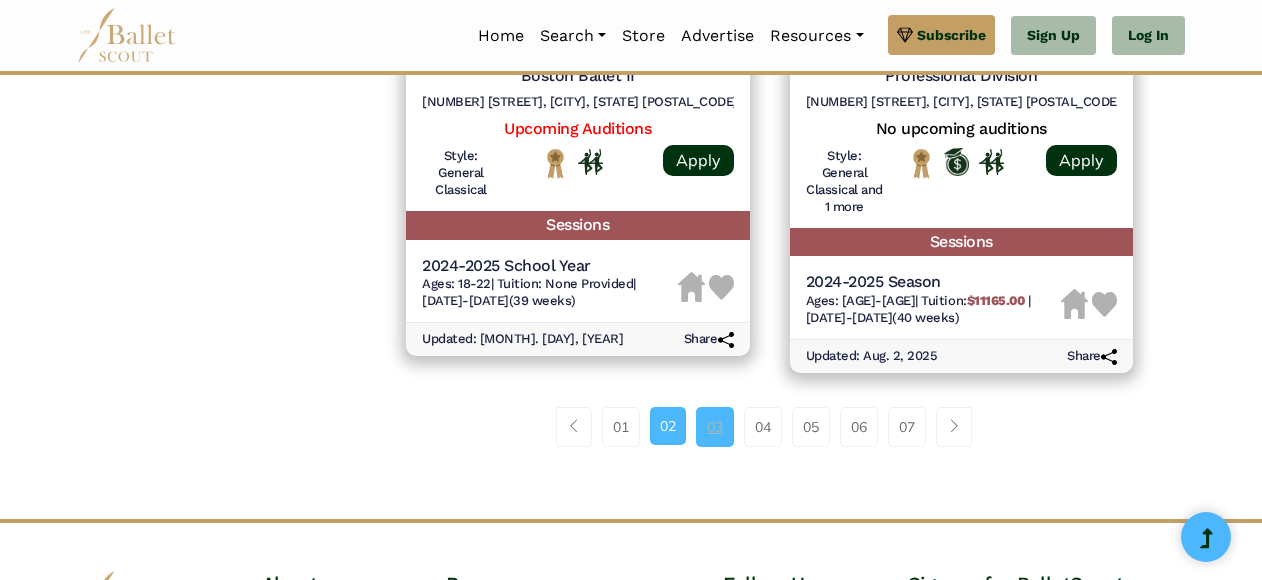 click on "03" at bounding box center [715, 427] 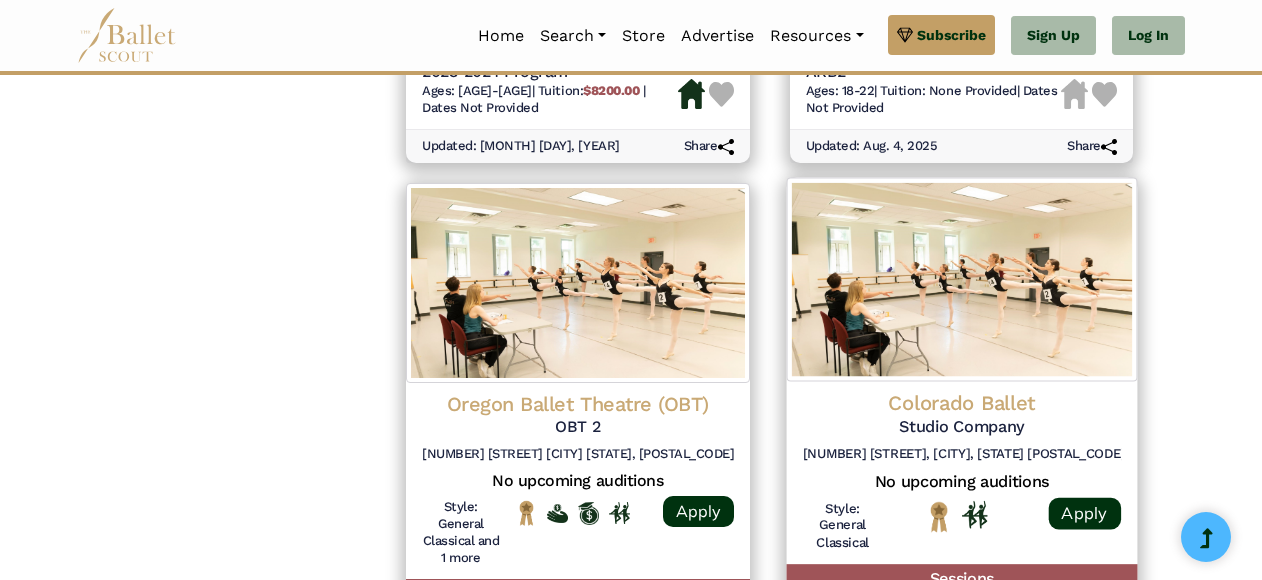 scroll, scrollTop: 2816, scrollLeft: 0, axis: vertical 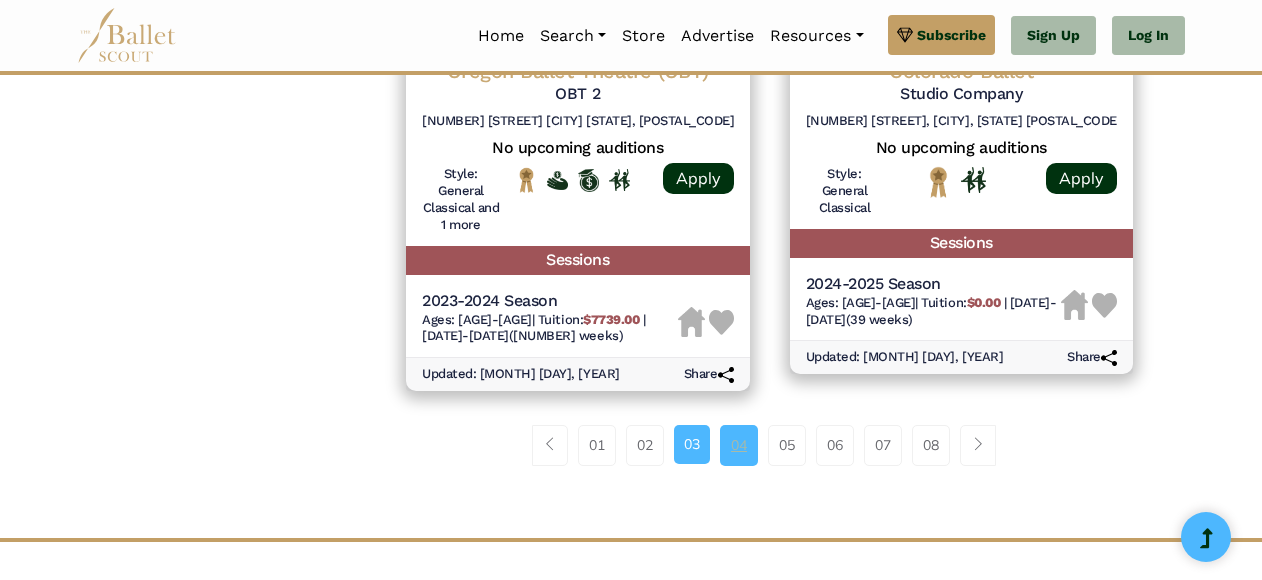click on "04" at bounding box center (739, 445) 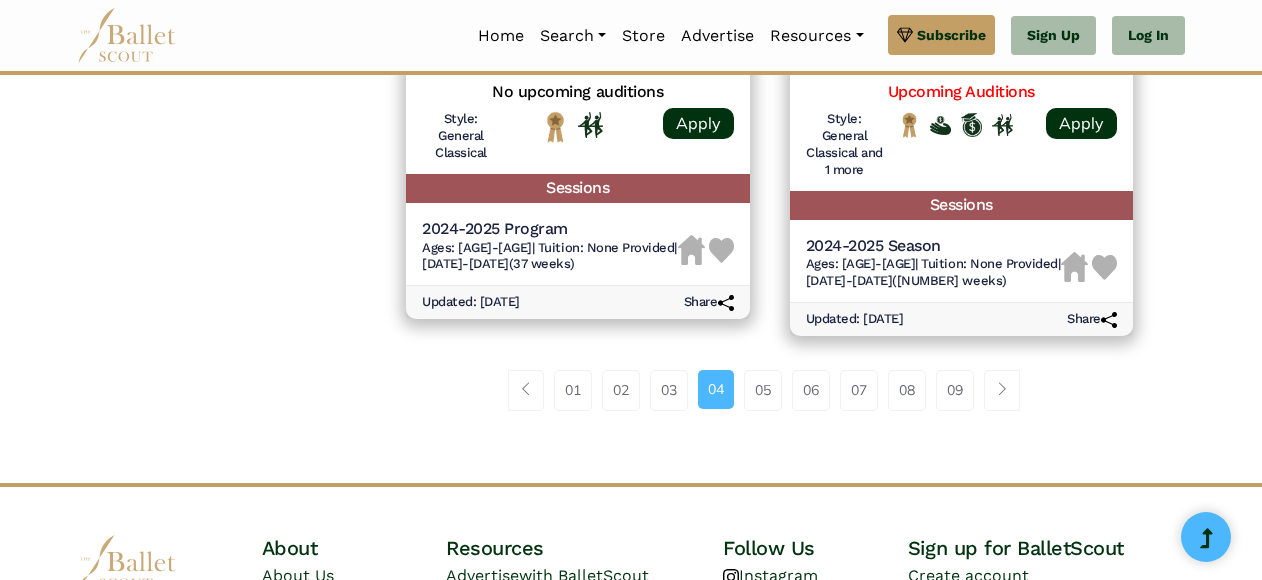 scroll, scrollTop: 2912, scrollLeft: 0, axis: vertical 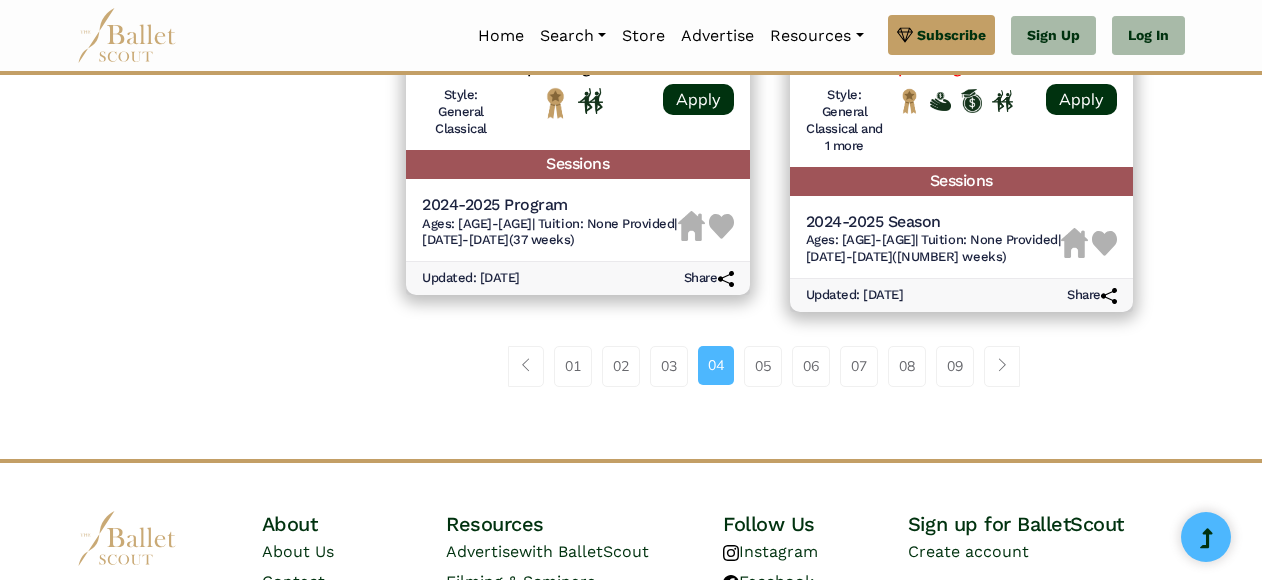 click on "05" at bounding box center [769, 366] 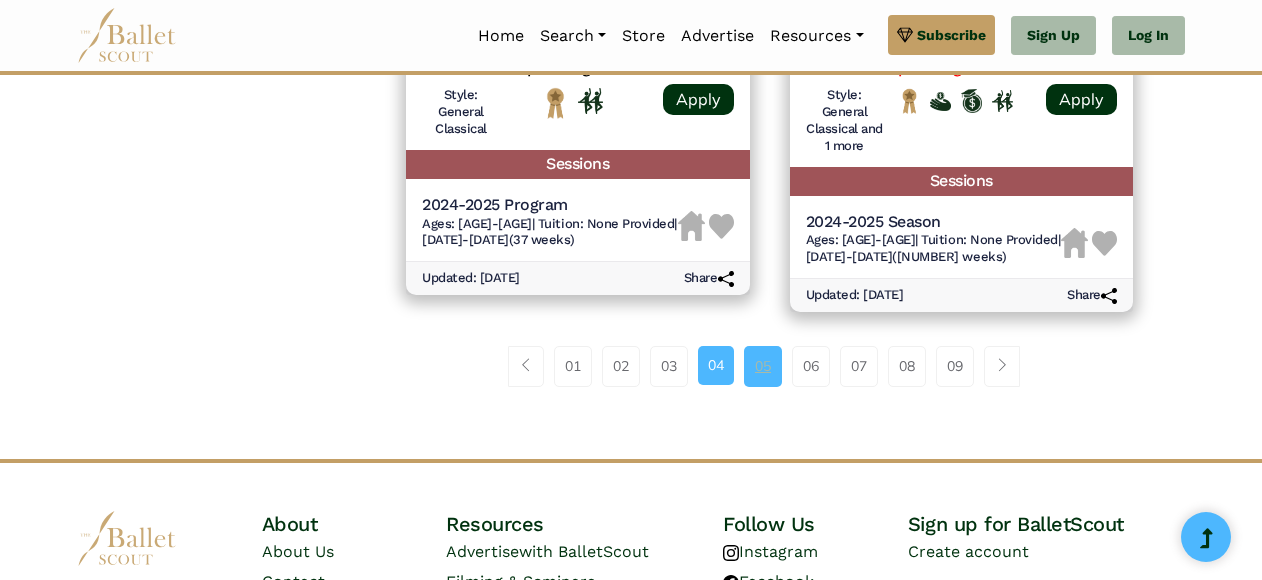click on "05" at bounding box center (763, 366) 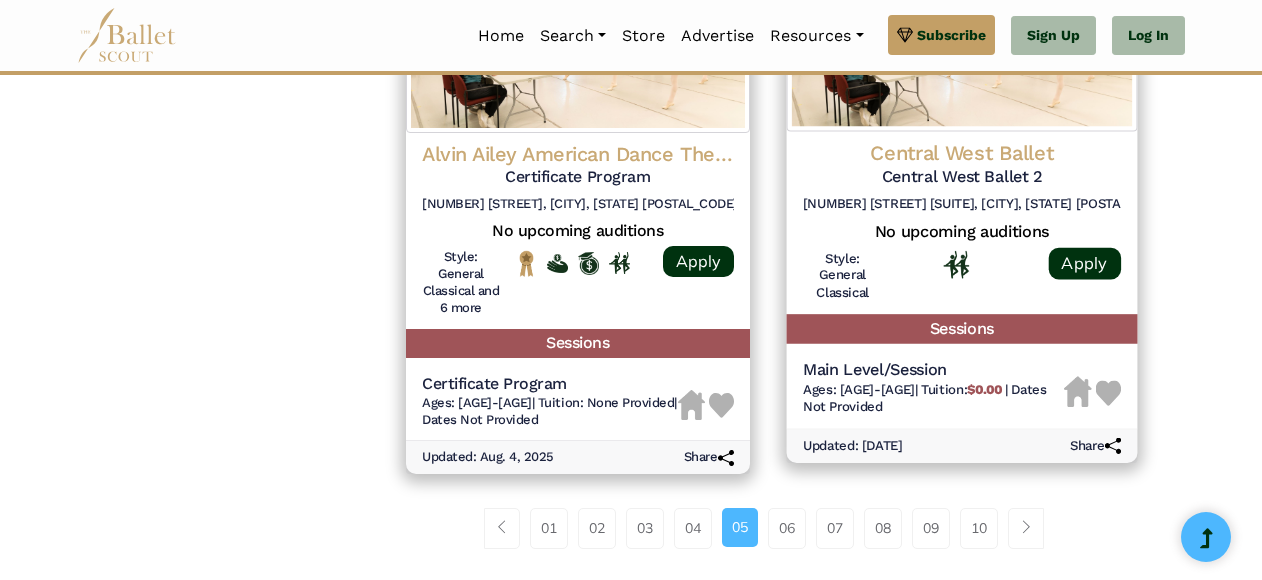 scroll, scrollTop: 2755, scrollLeft: 0, axis: vertical 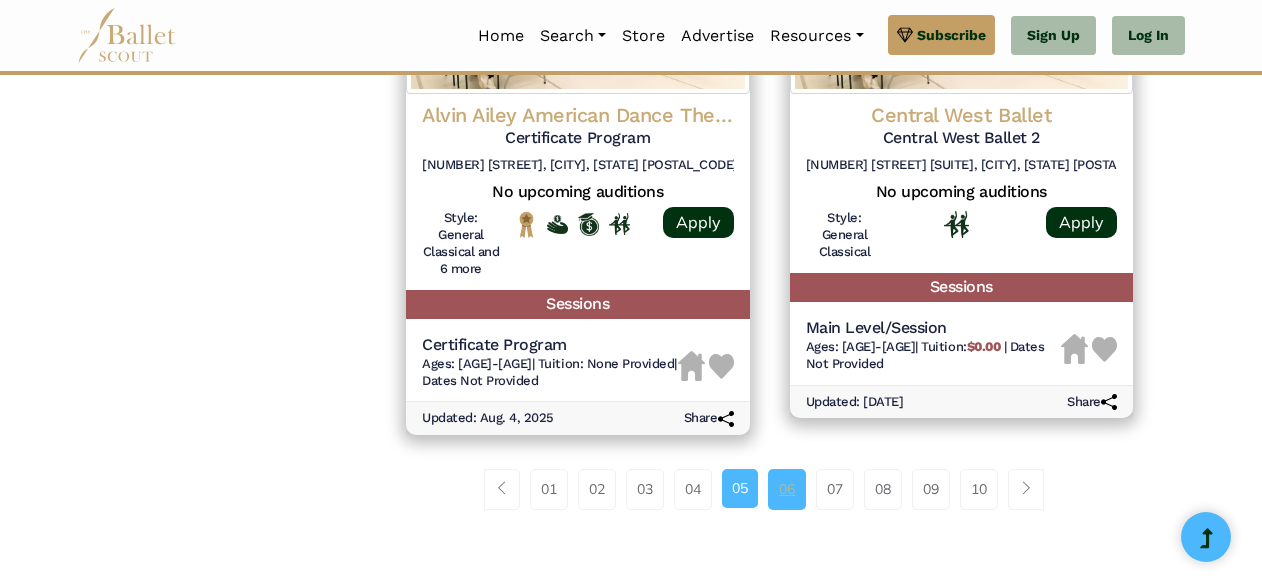 click on "06" at bounding box center [787, 489] 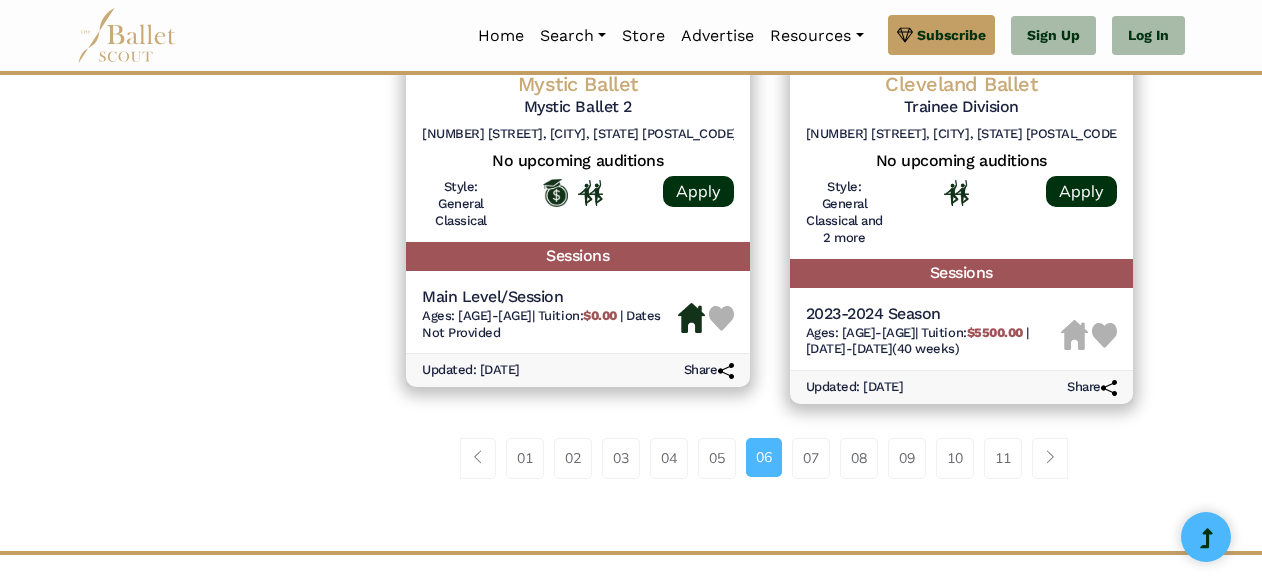 scroll, scrollTop: 2870, scrollLeft: 0, axis: vertical 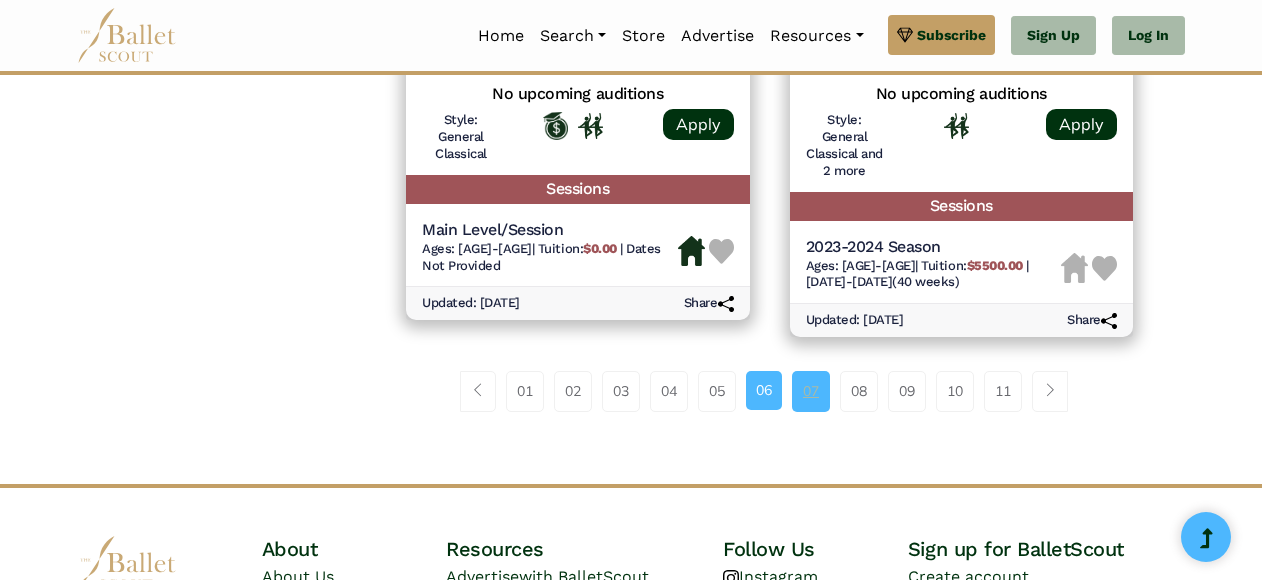 click on "07" at bounding box center (811, 391) 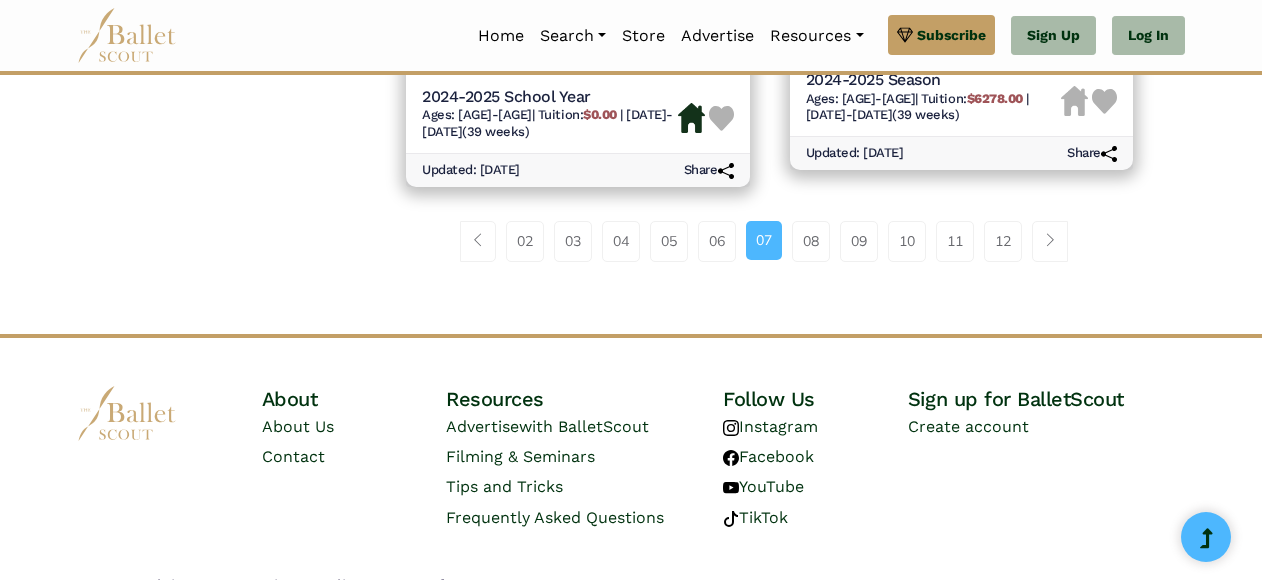 scroll, scrollTop: 3044, scrollLeft: 0, axis: vertical 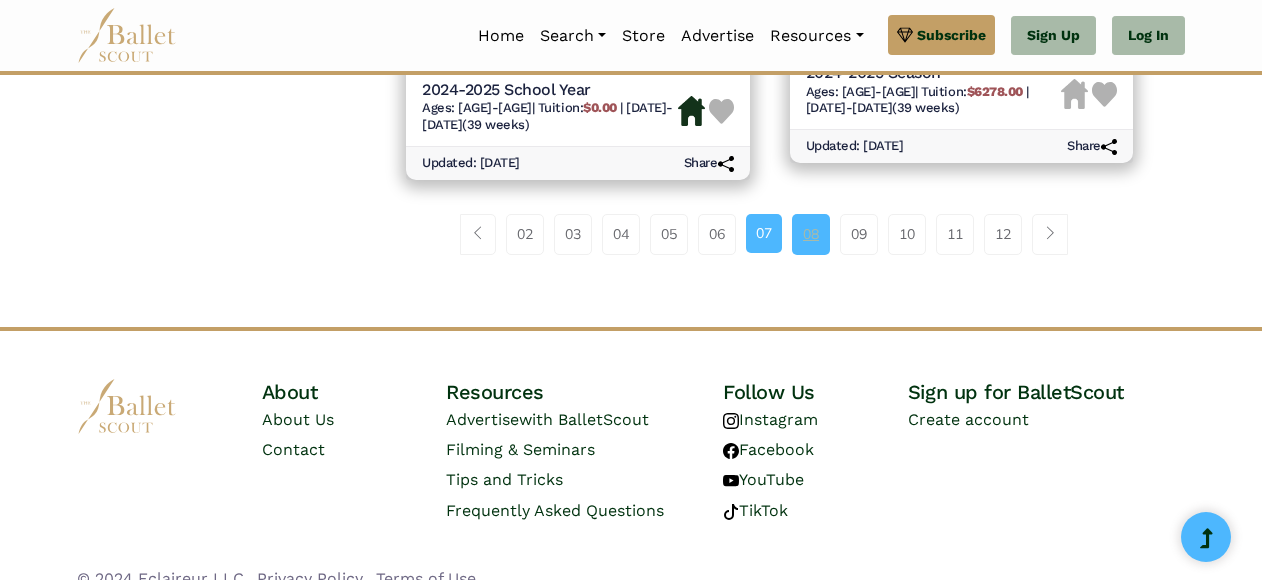 click on "08" at bounding box center [811, 234] 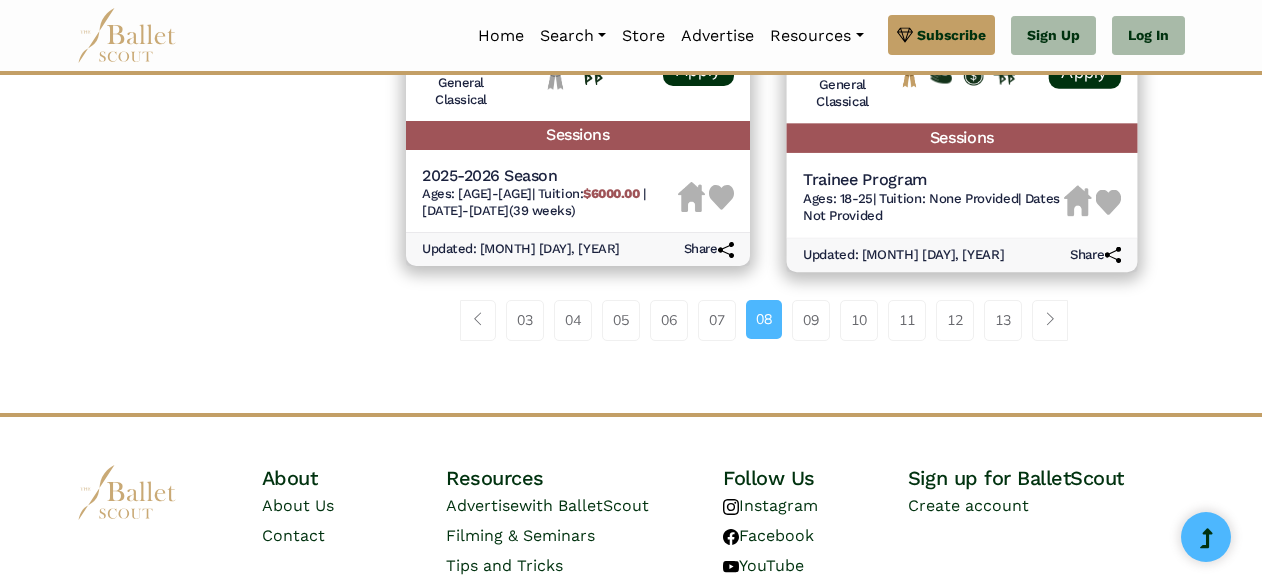 scroll, scrollTop: 2966, scrollLeft: 0, axis: vertical 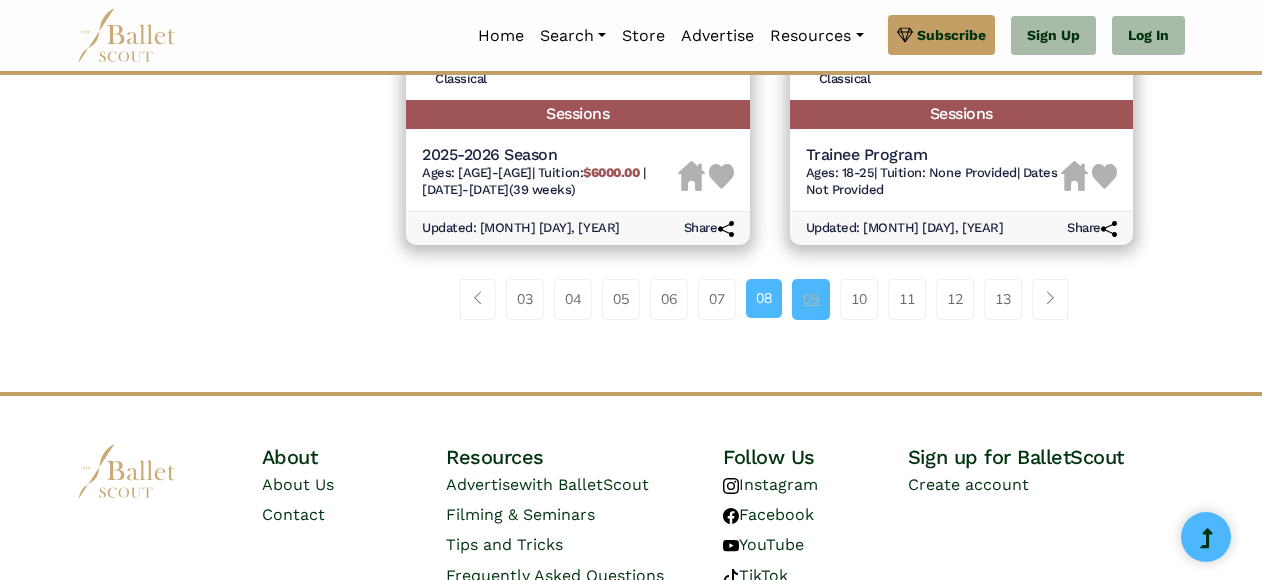 click on "09" at bounding box center (811, 299) 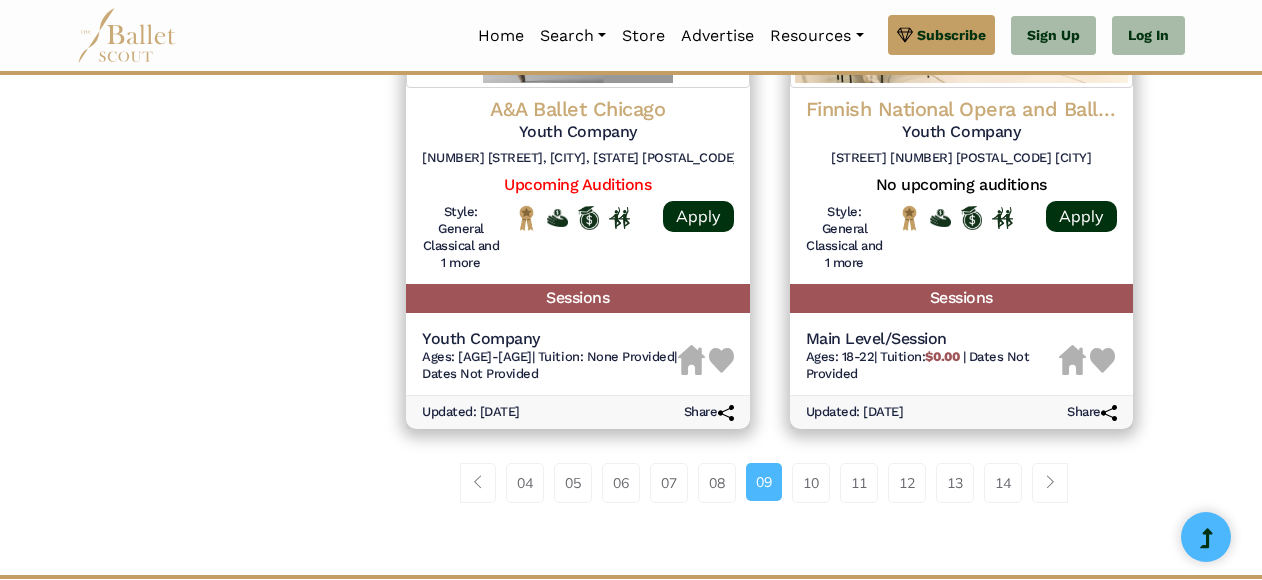 scroll, scrollTop: 2956, scrollLeft: 0, axis: vertical 